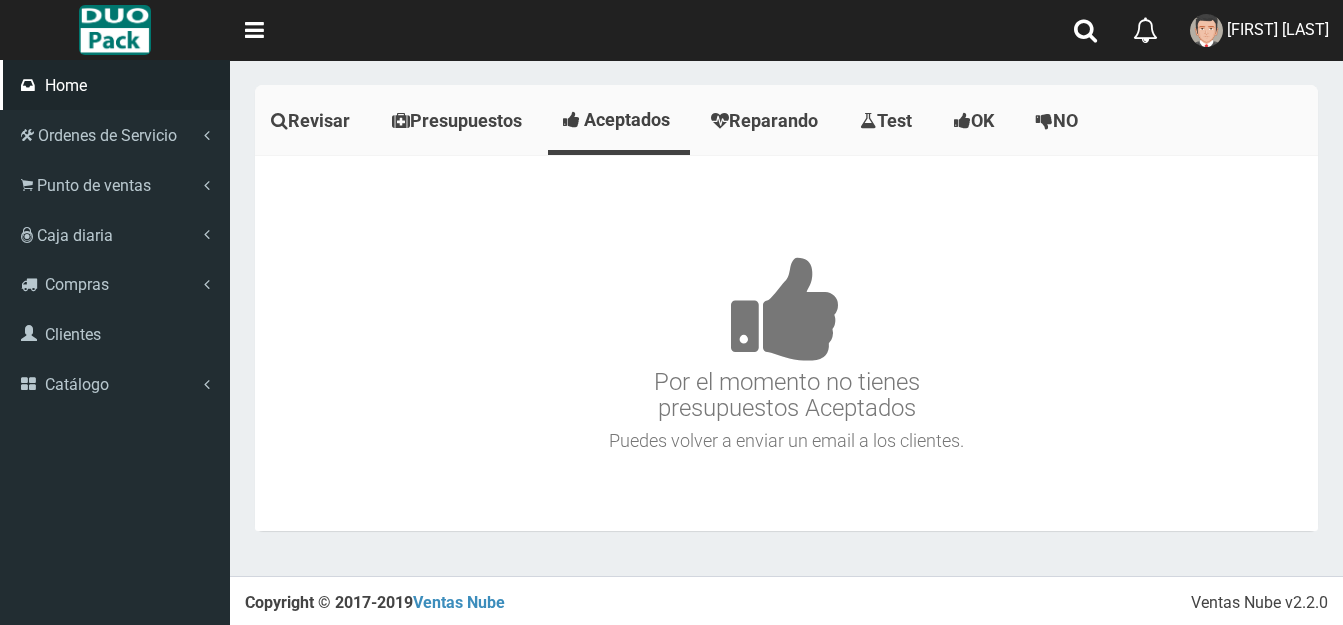scroll, scrollTop: 0, scrollLeft: 0, axis: both 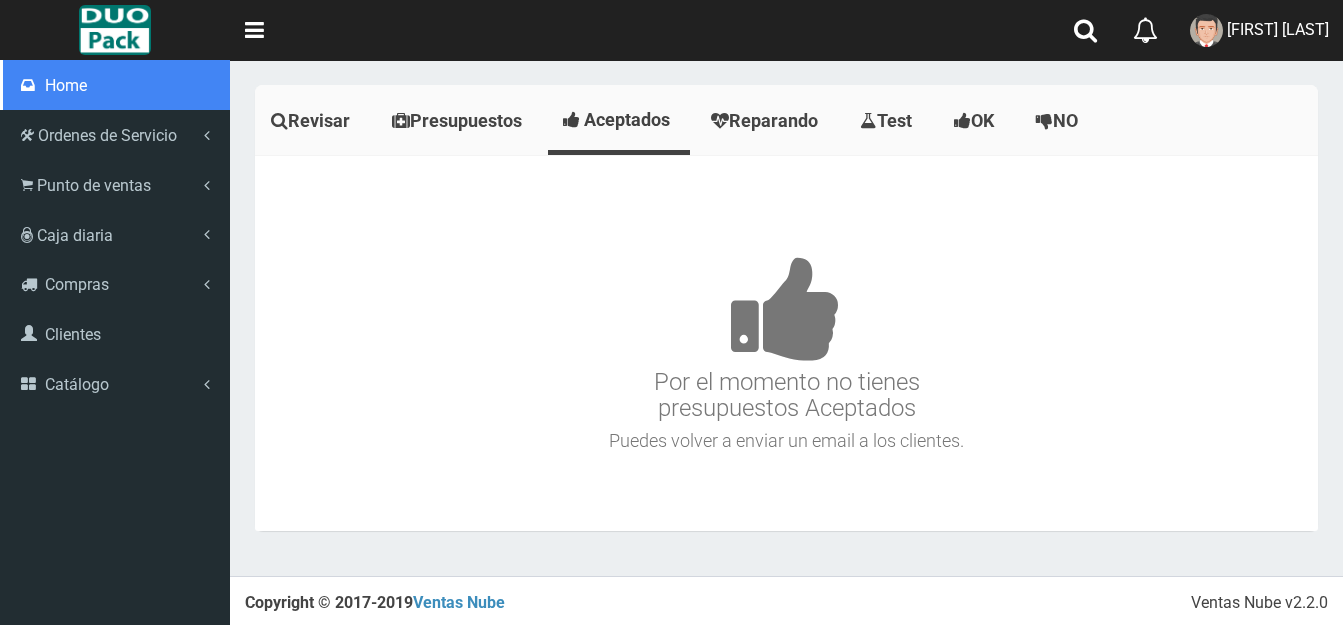 click at bounding box center [31, 85] 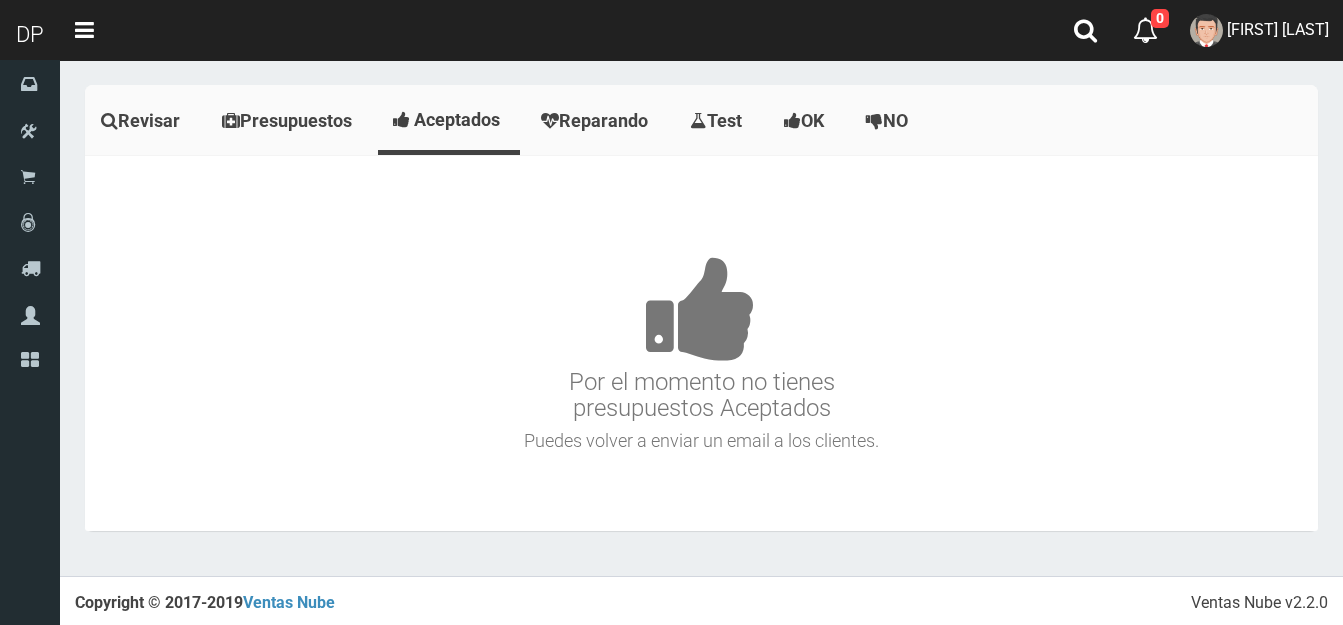 scroll, scrollTop: 0, scrollLeft: 0, axis: both 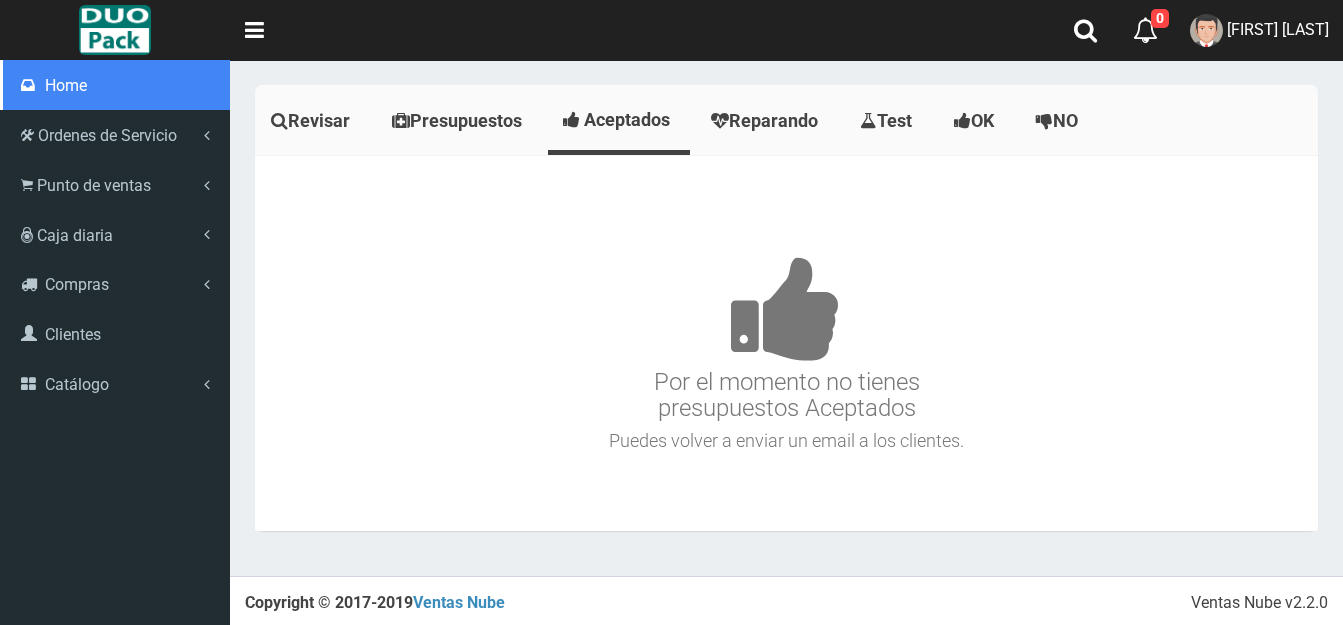 click on "Home" at bounding box center (115, 85) 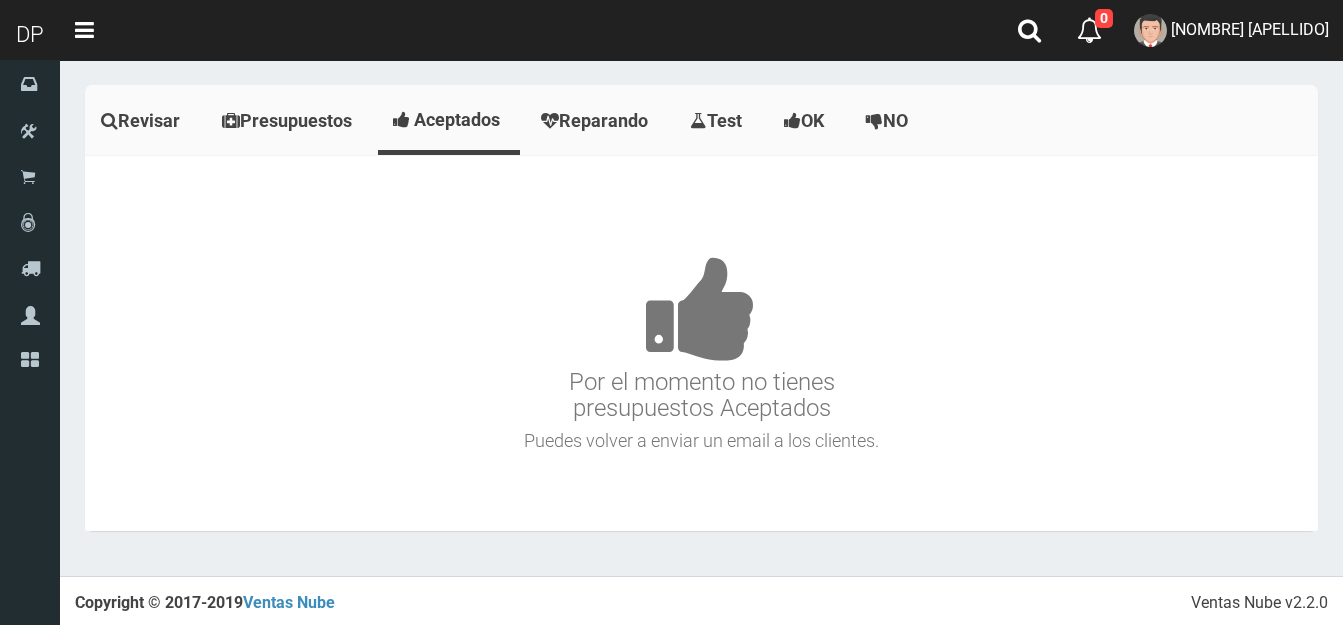 scroll, scrollTop: 0, scrollLeft: 0, axis: both 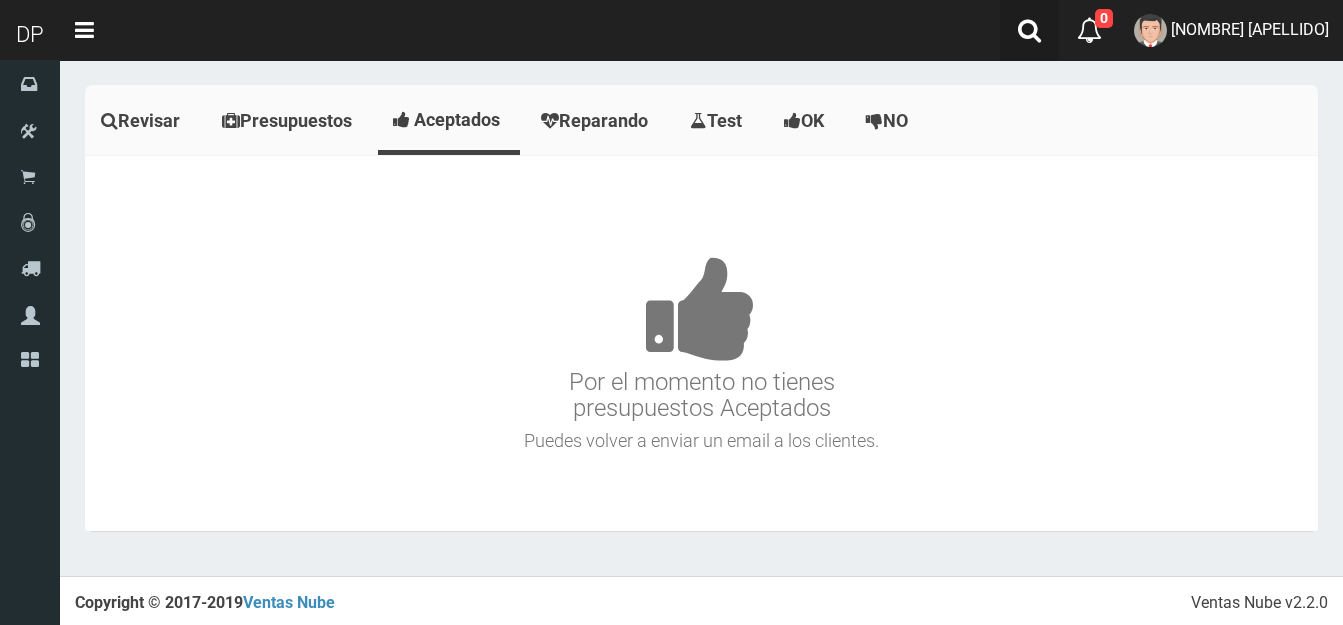 click at bounding box center (1029, 30) 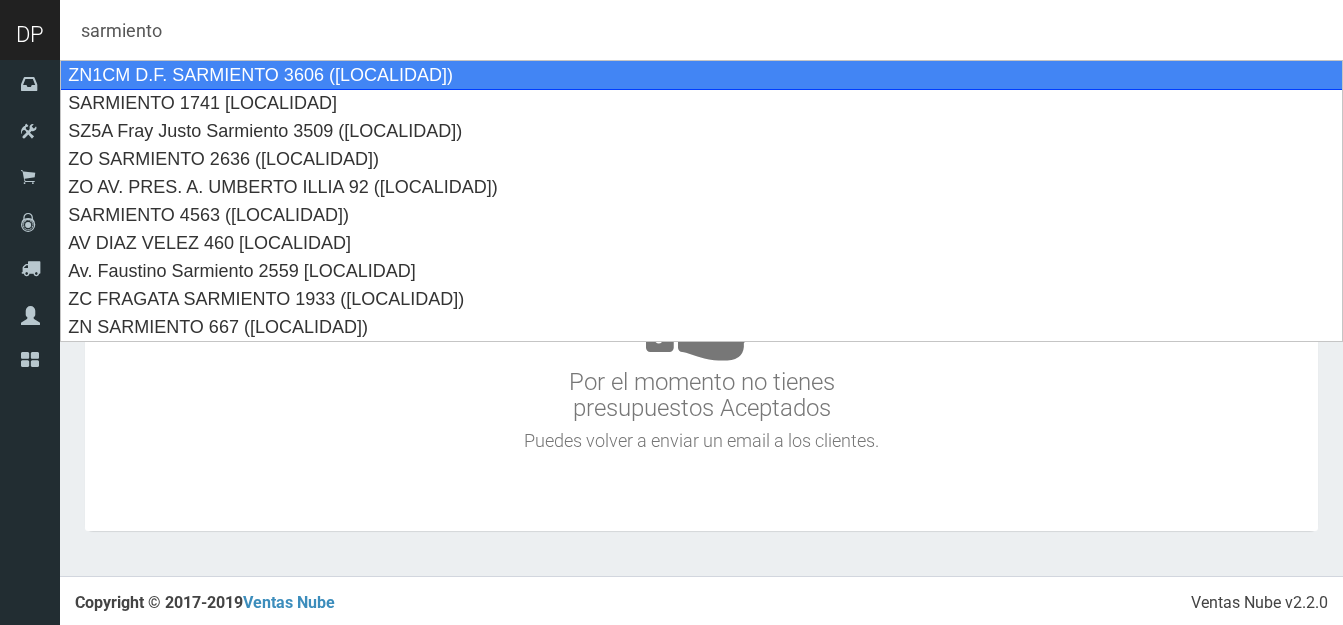 click on "ZN1CM  D.F. SARMIENTO 3606 (OLIVOS)" at bounding box center [701, 75] 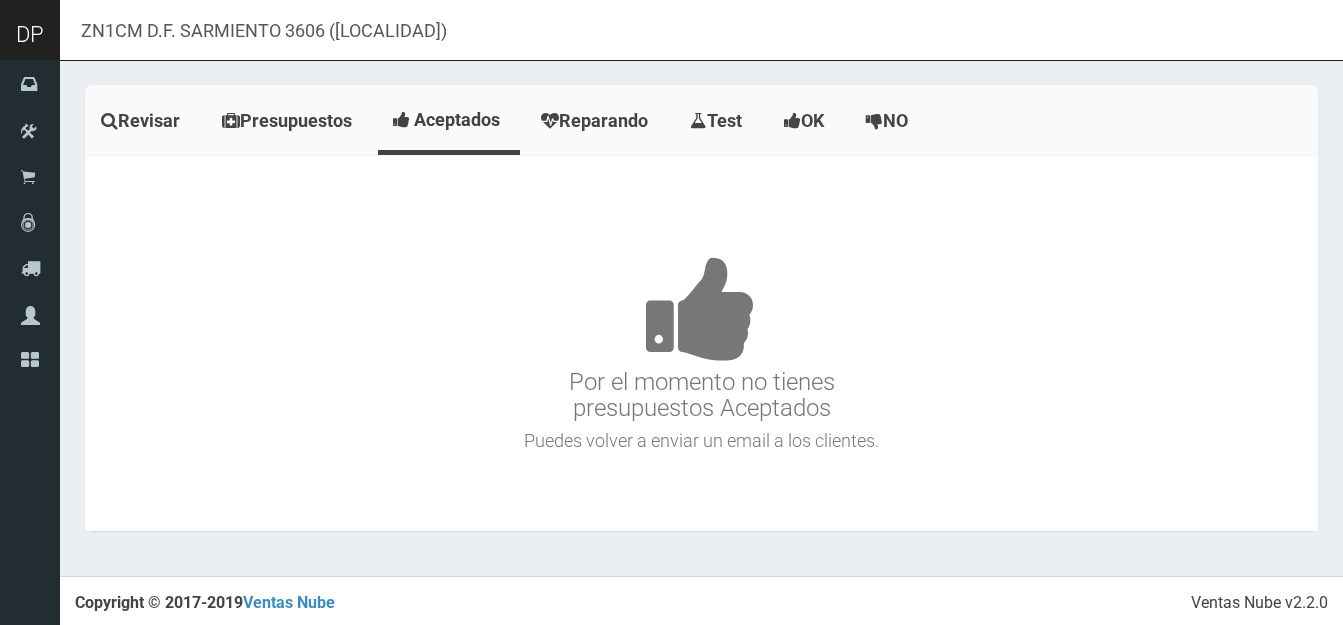 type on "ZN1CM  D.F. SARMIENTO 3606 (OLIVOS)" 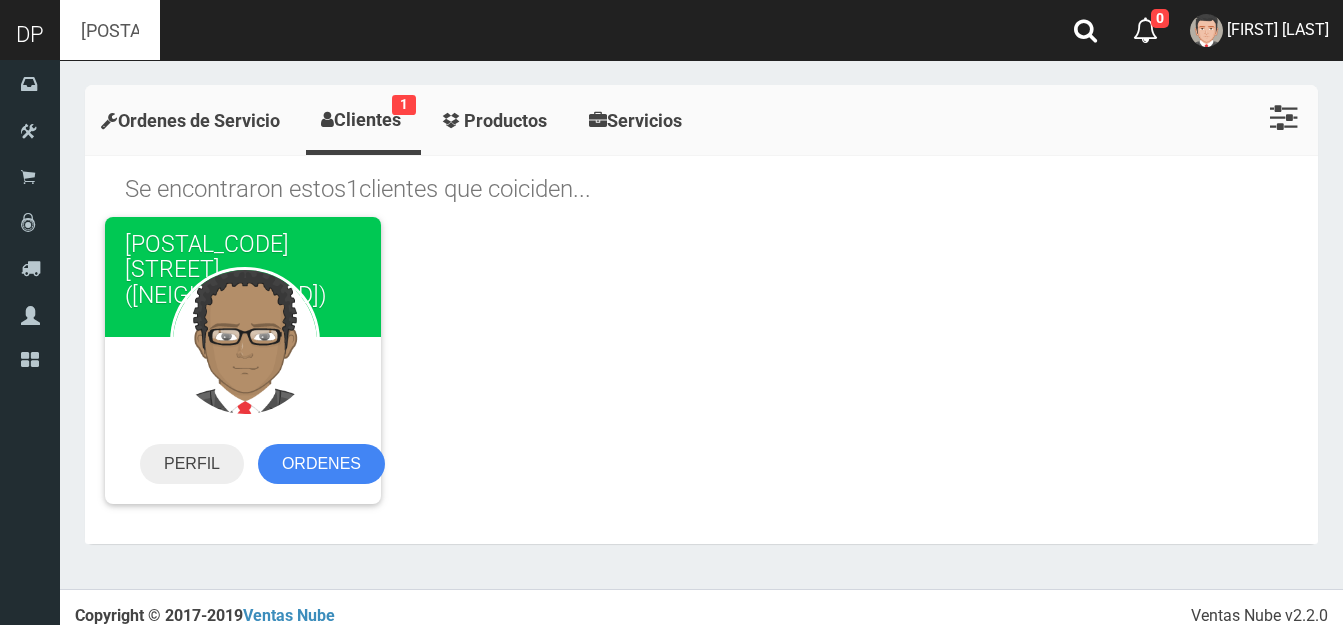 scroll, scrollTop: 0, scrollLeft: 0, axis: both 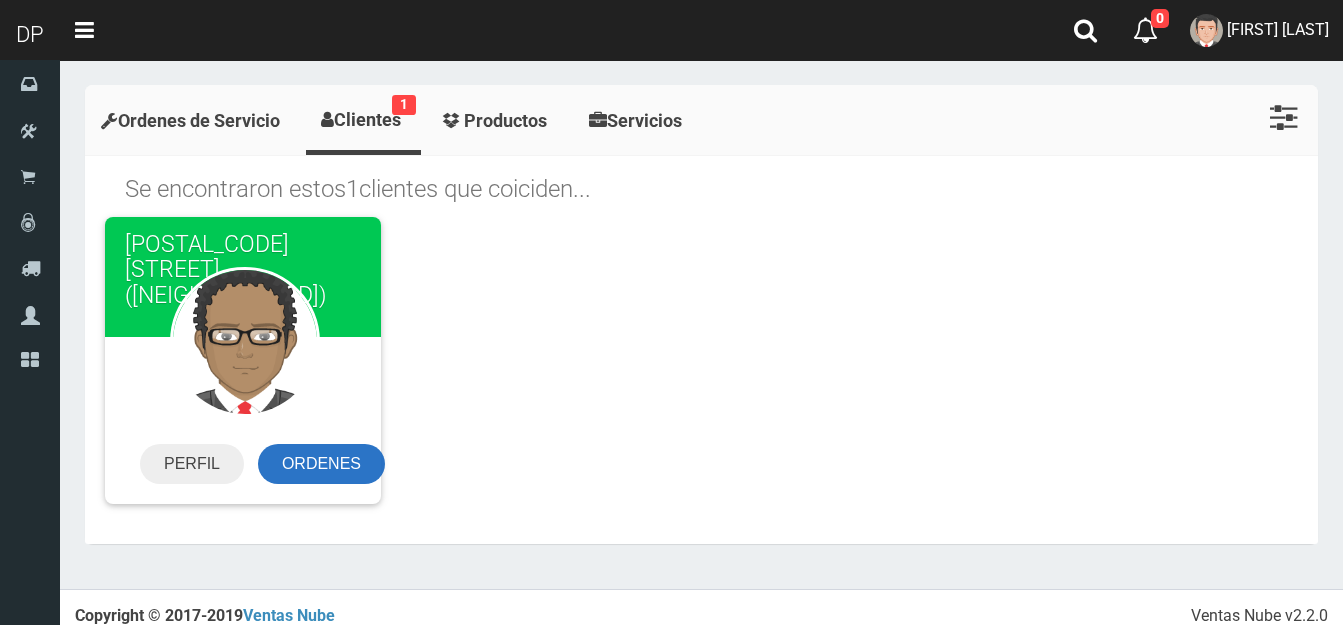 click on "ORDENES" at bounding box center [321, 464] 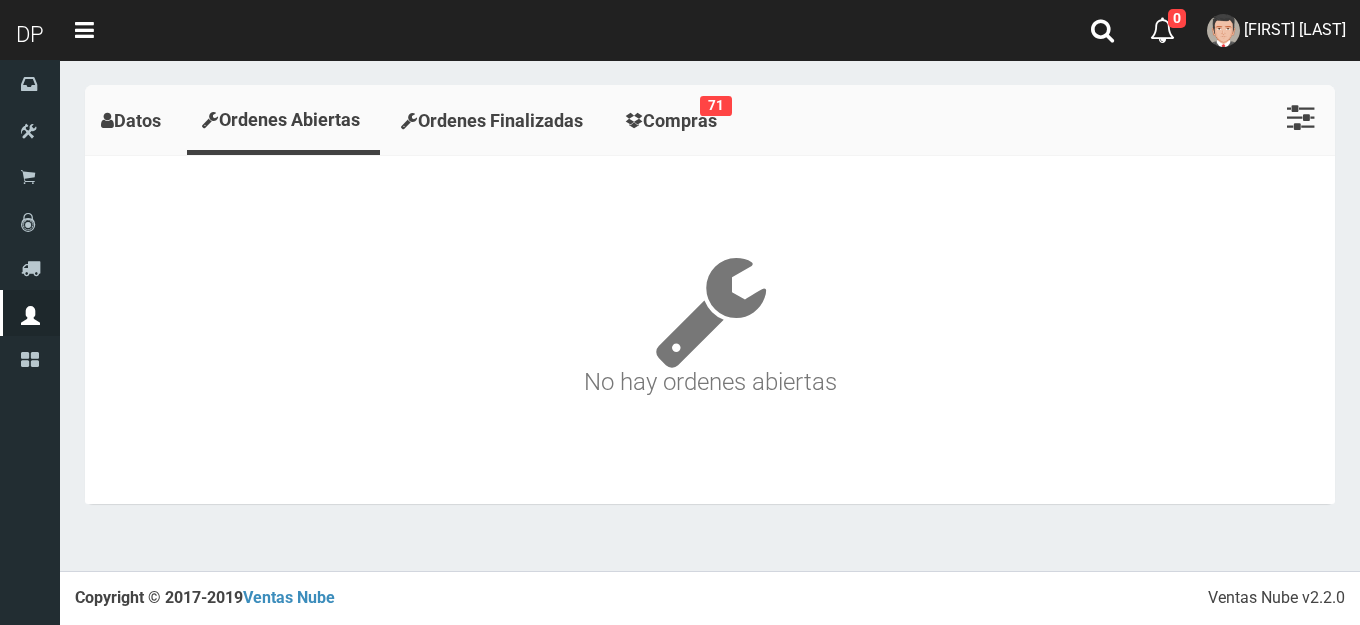 scroll, scrollTop: 0, scrollLeft: 0, axis: both 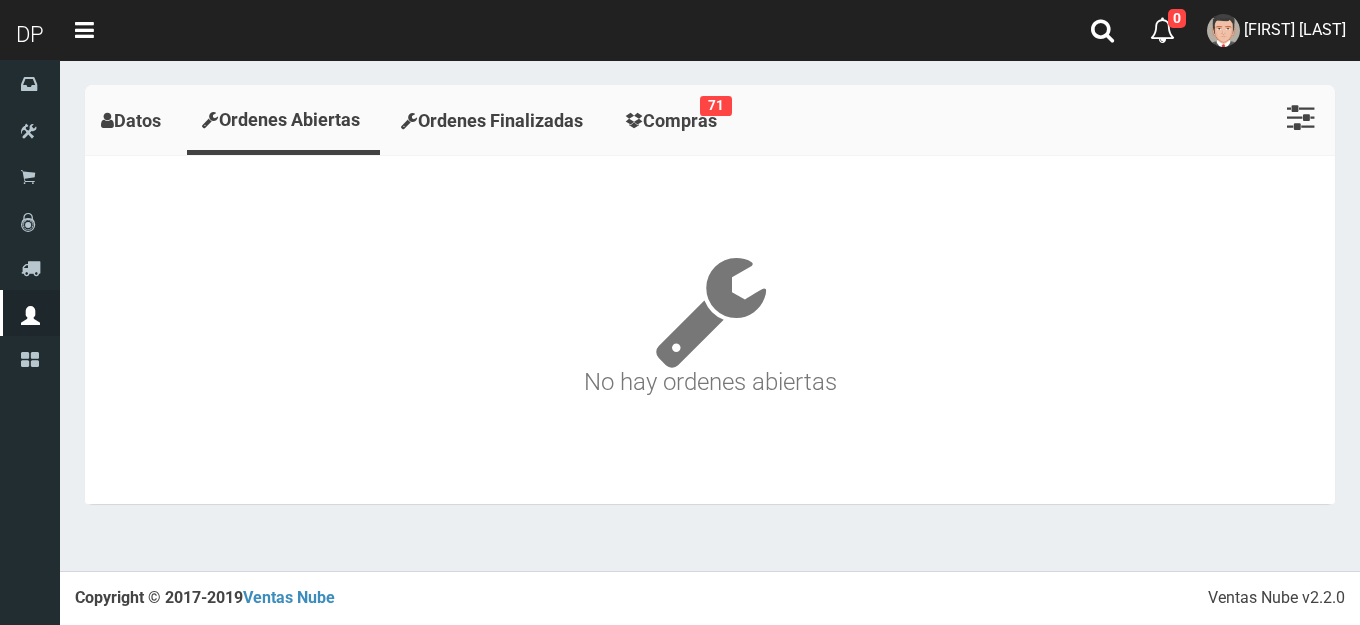 click on "Ordenes Finalizadas" at bounding box center (500, 120) 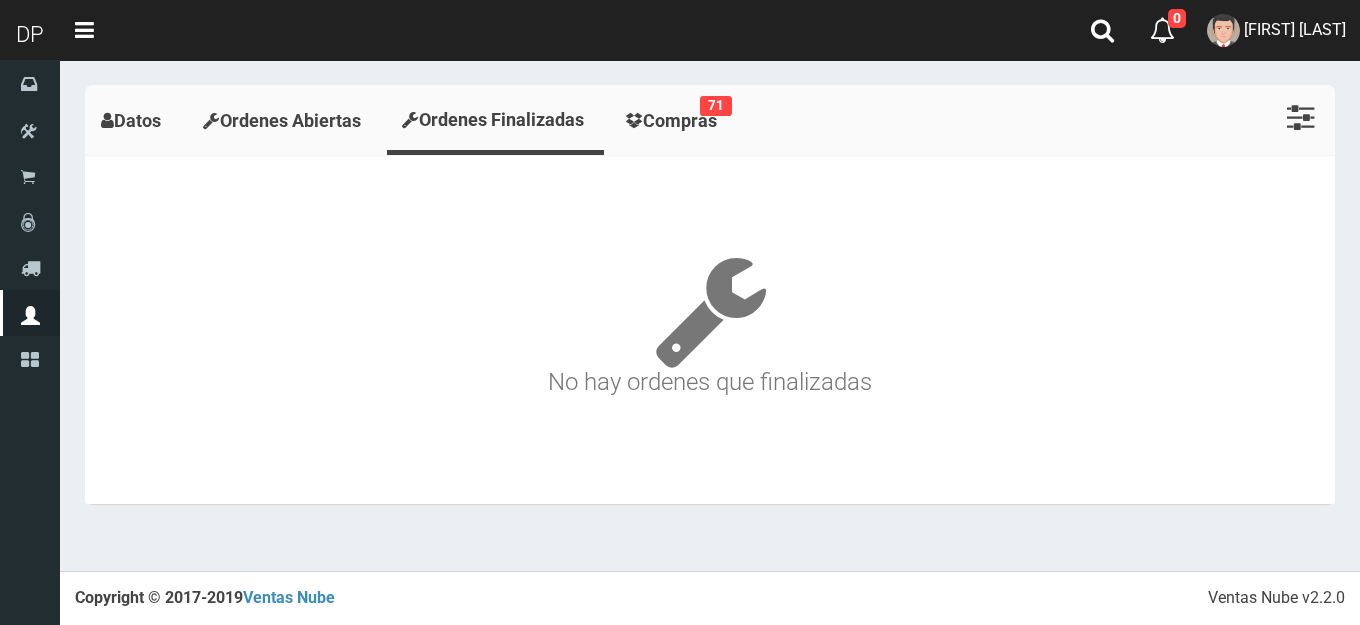 click on "Compras" at bounding box center [680, 120] 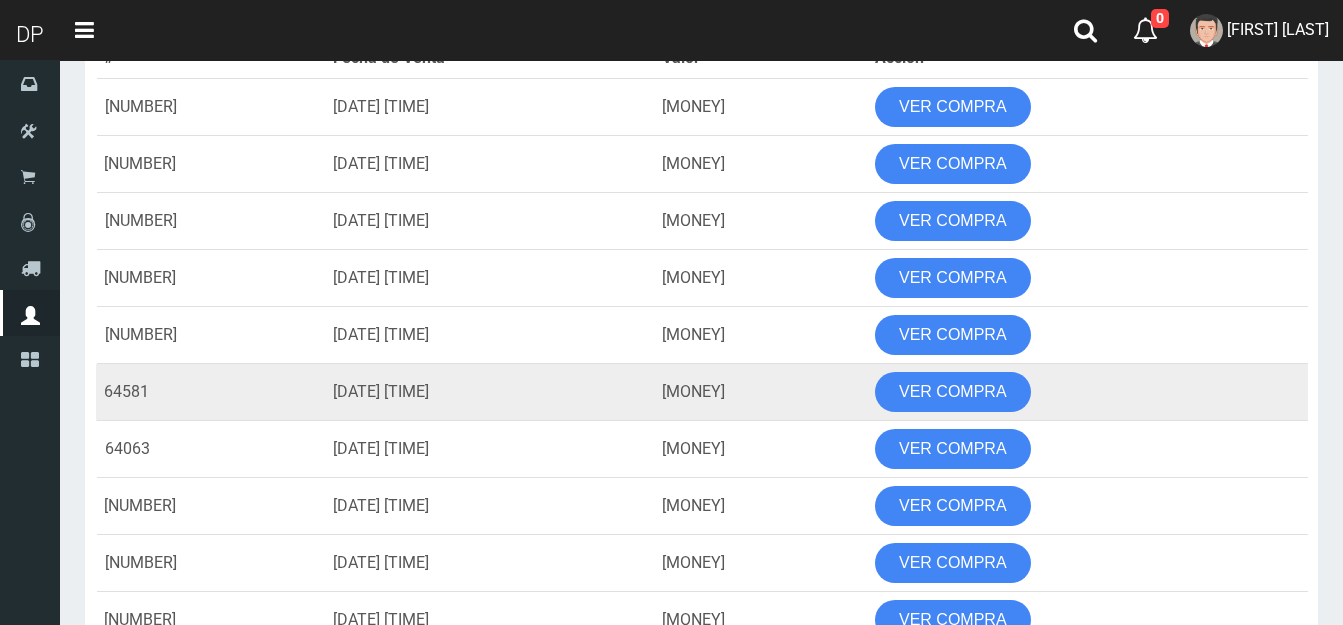 scroll, scrollTop: 0, scrollLeft: 0, axis: both 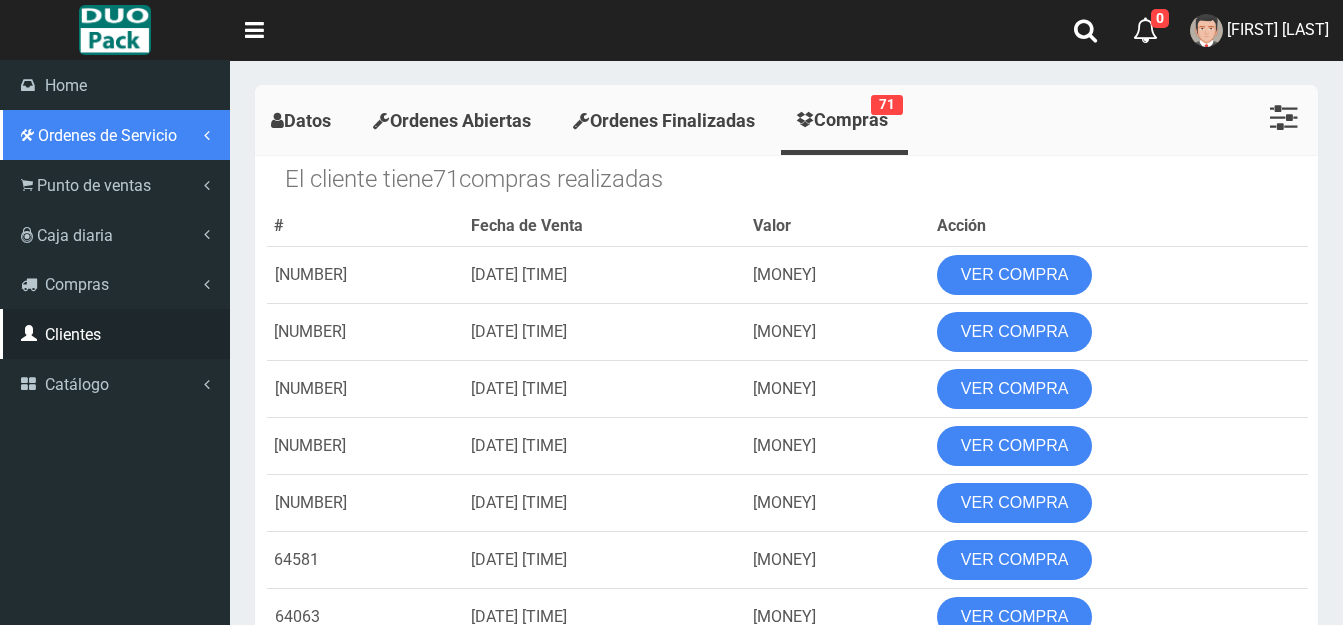 click on "Ordenes de Servicio" at bounding box center [107, 135] 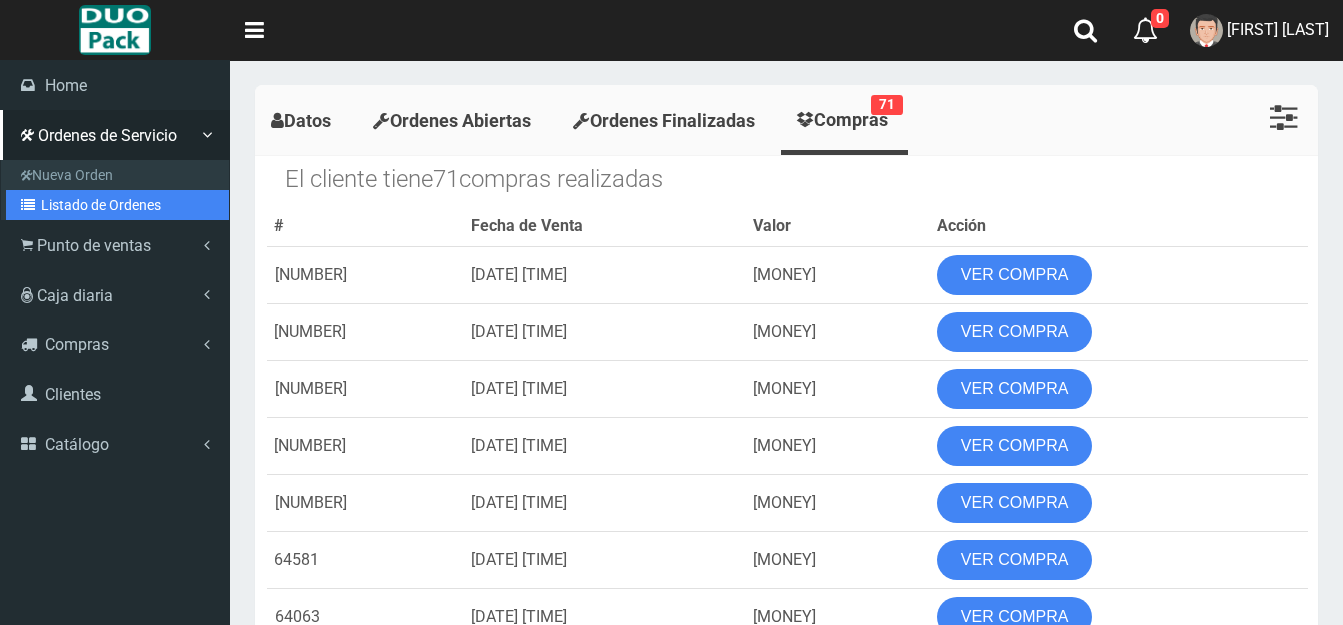 click on "Listado de Ordenes" at bounding box center (117, 205) 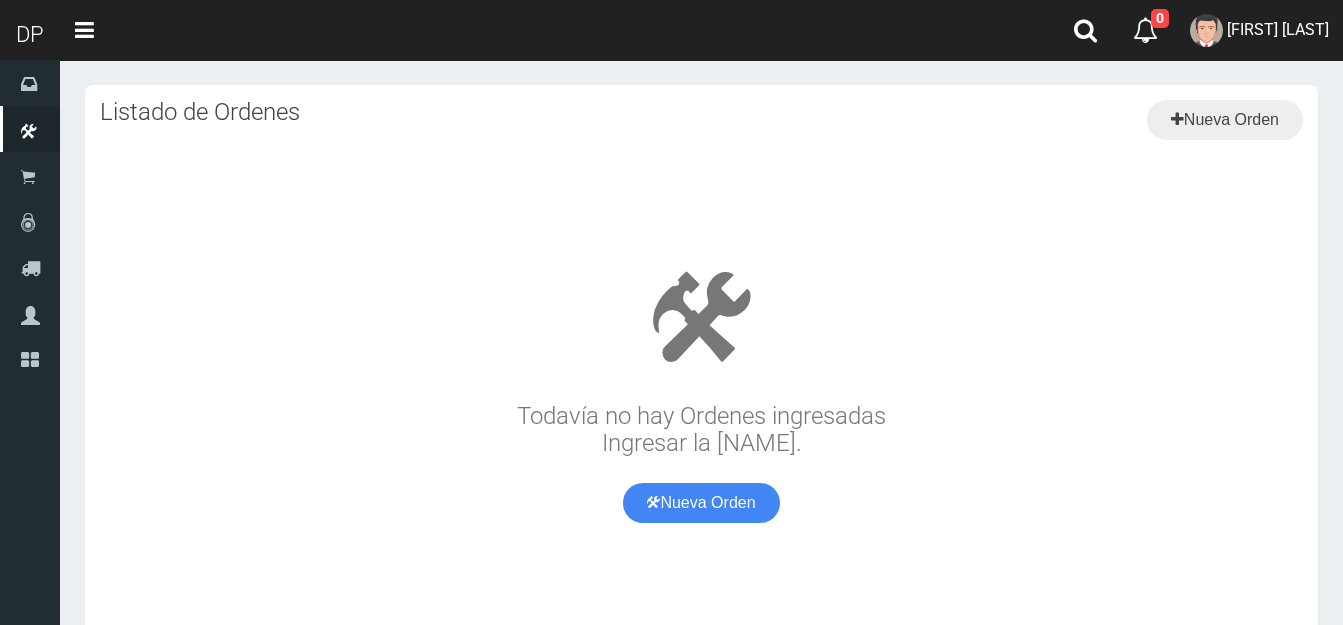 scroll, scrollTop: 0, scrollLeft: 0, axis: both 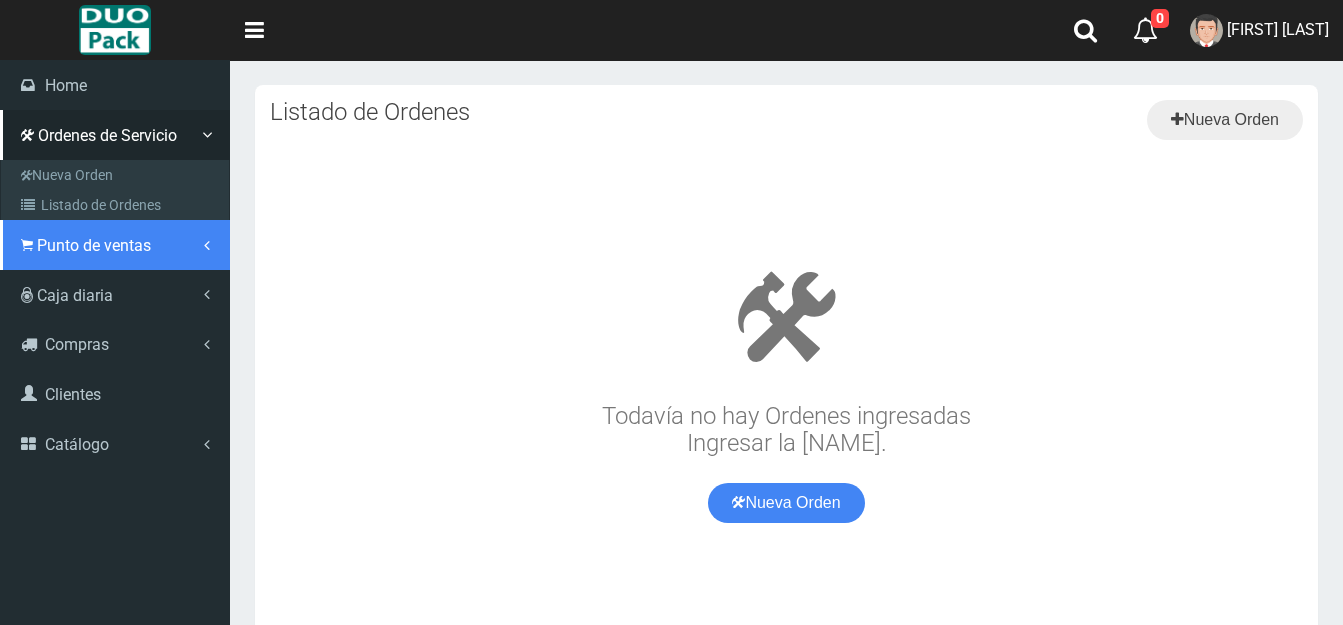click on "Punto de ventas" at bounding box center [94, 245] 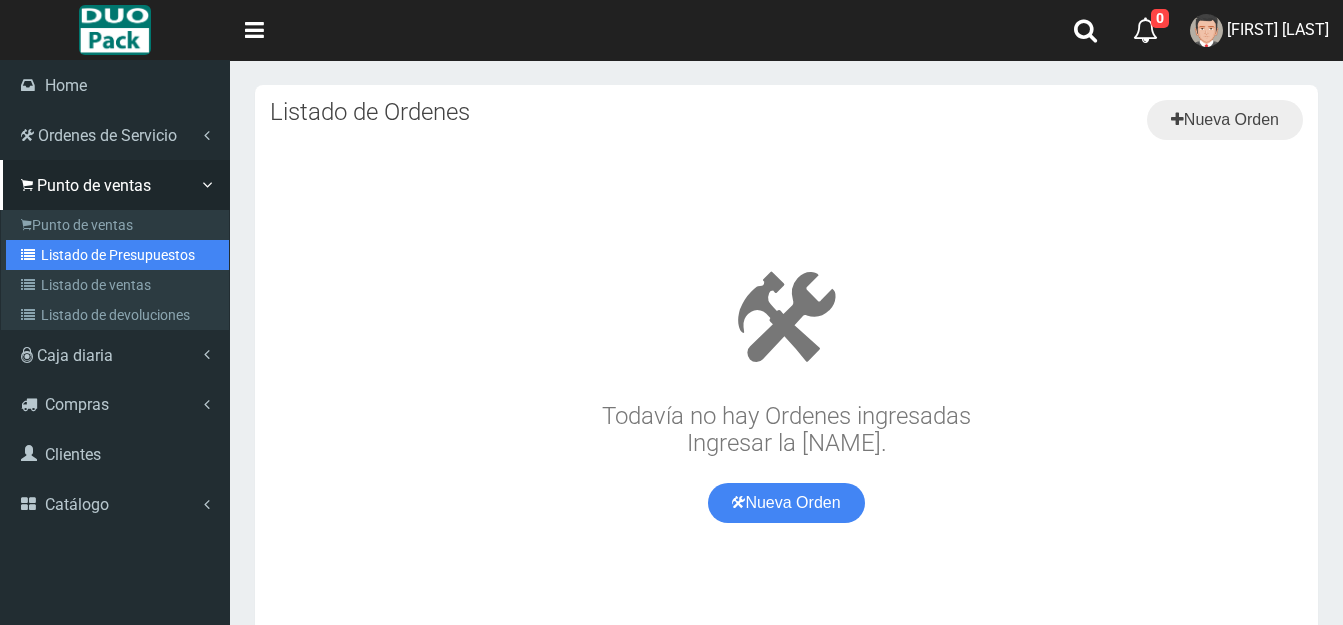 click on "Listado de Presupuestos" at bounding box center [117, 255] 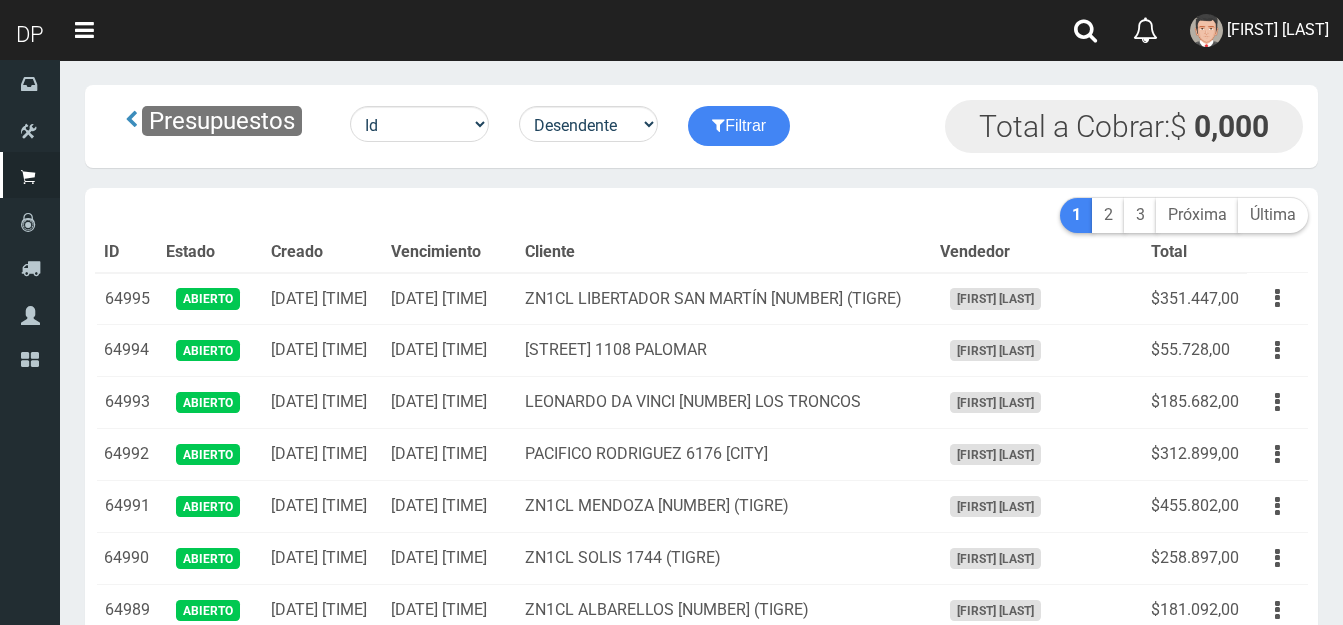 scroll, scrollTop: 0, scrollLeft: 0, axis: both 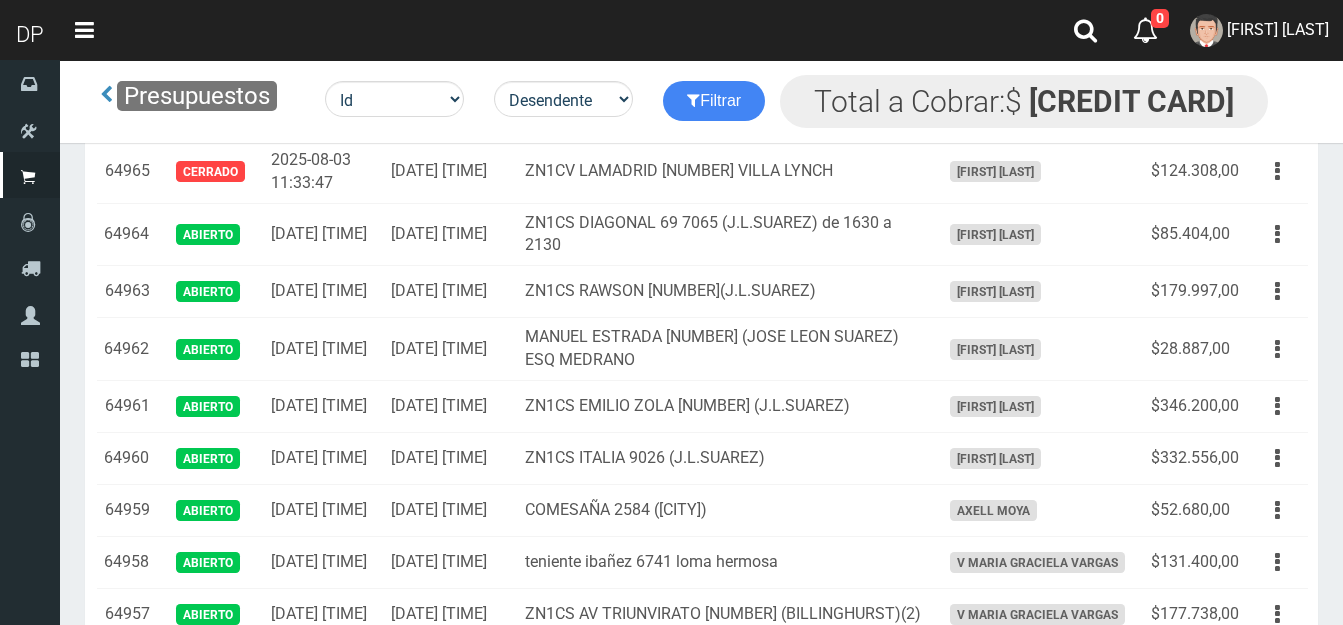 click at bounding box center (1277, 114) 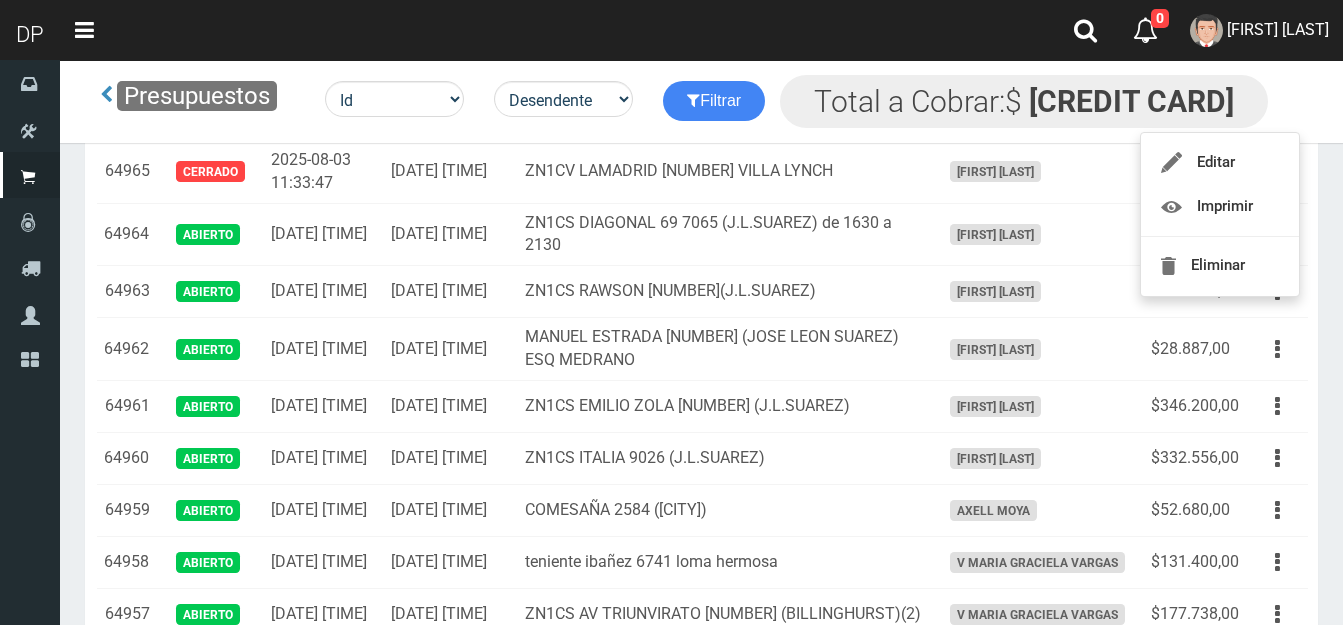 click on "SARMIENTO 1741 SAN ANDRES" at bounding box center (724, 114) 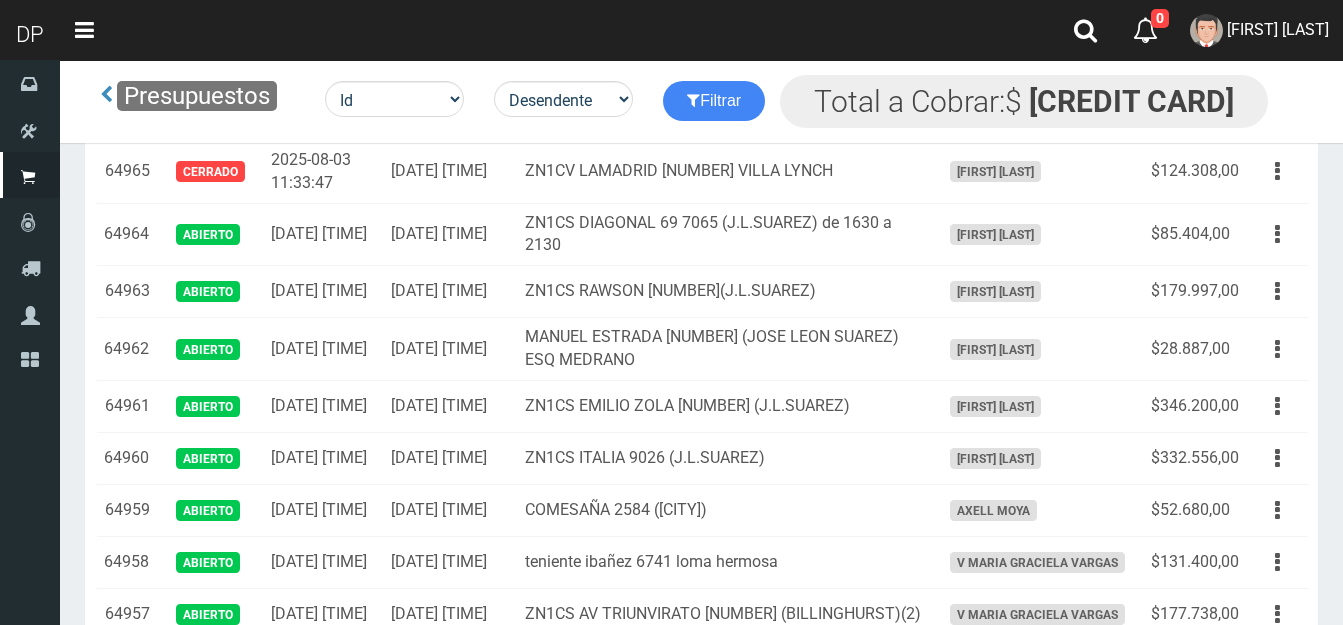click on "SARMIENTO 1741 SAN ANDRES" at bounding box center [724, 114] 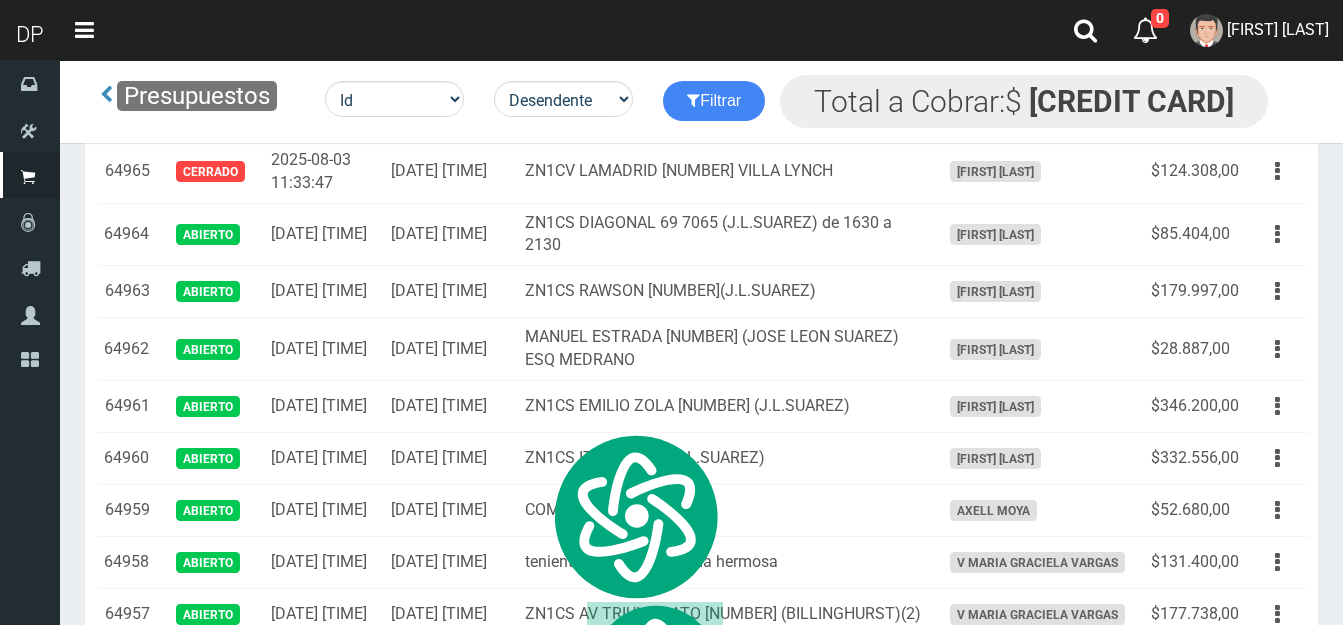 click at bounding box center [1277, 114] 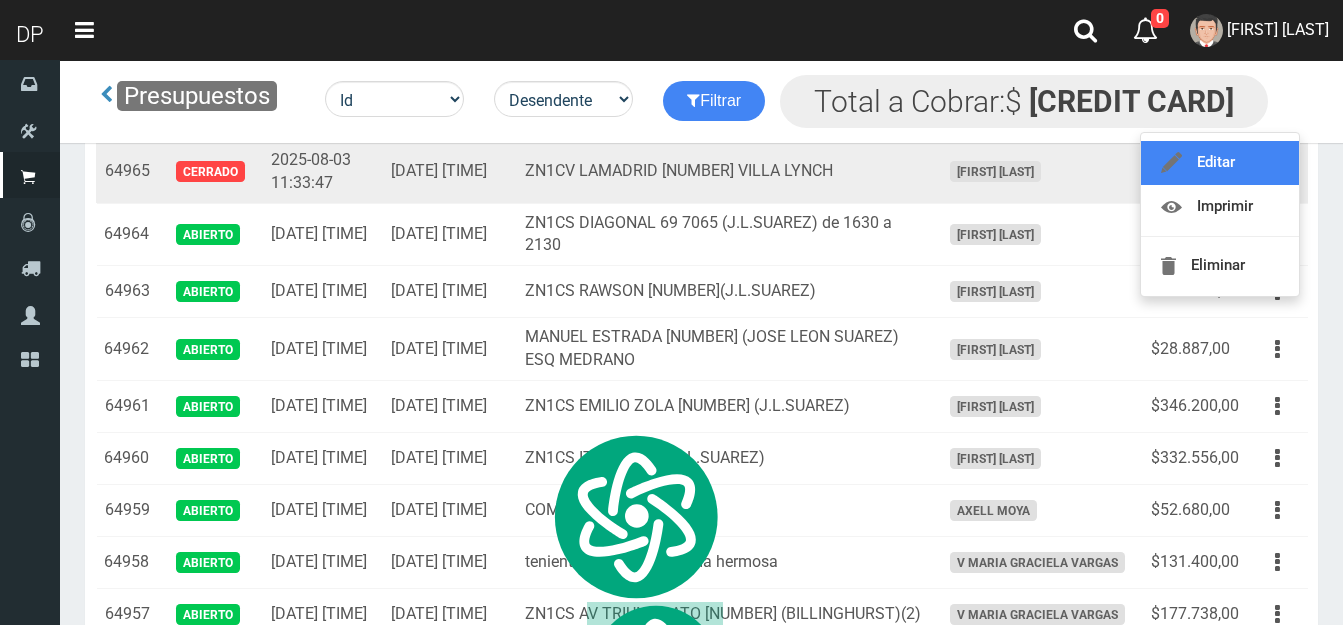 click on "Editar" at bounding box center (1220, 163) 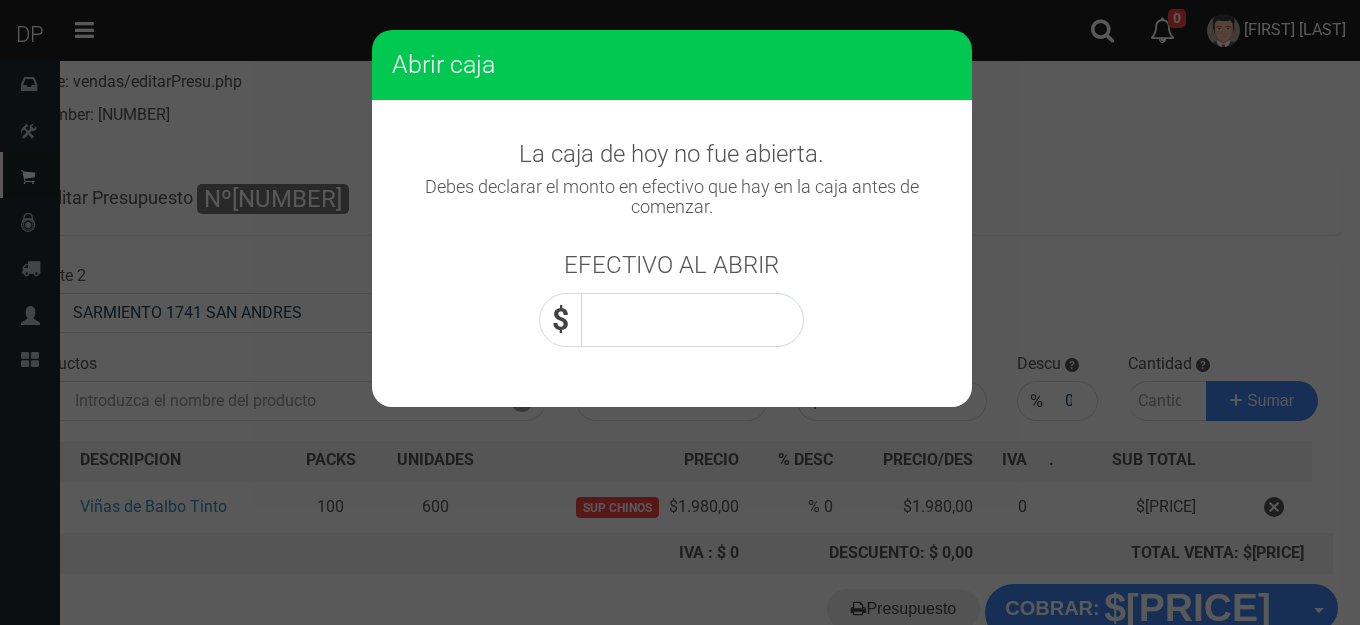 scroll, scrollTop: 822, scrollLeft: 0, axis: vertical 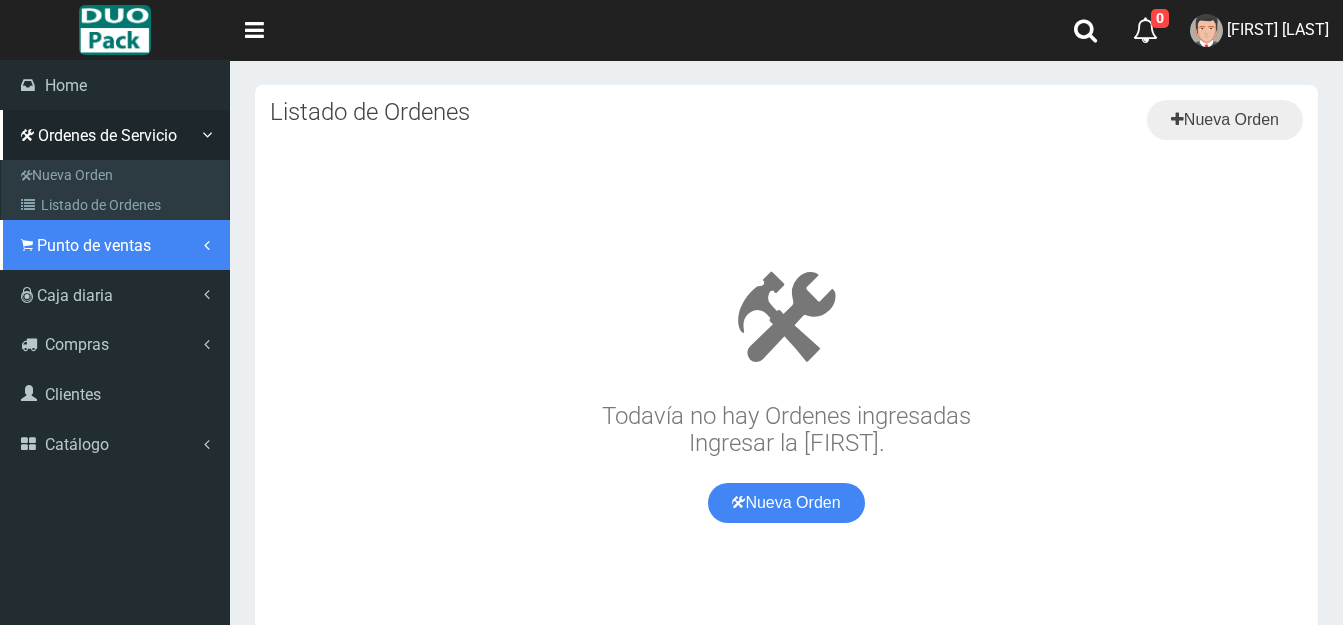 click on "Punto de ventas" at bounding box center (94, 245) 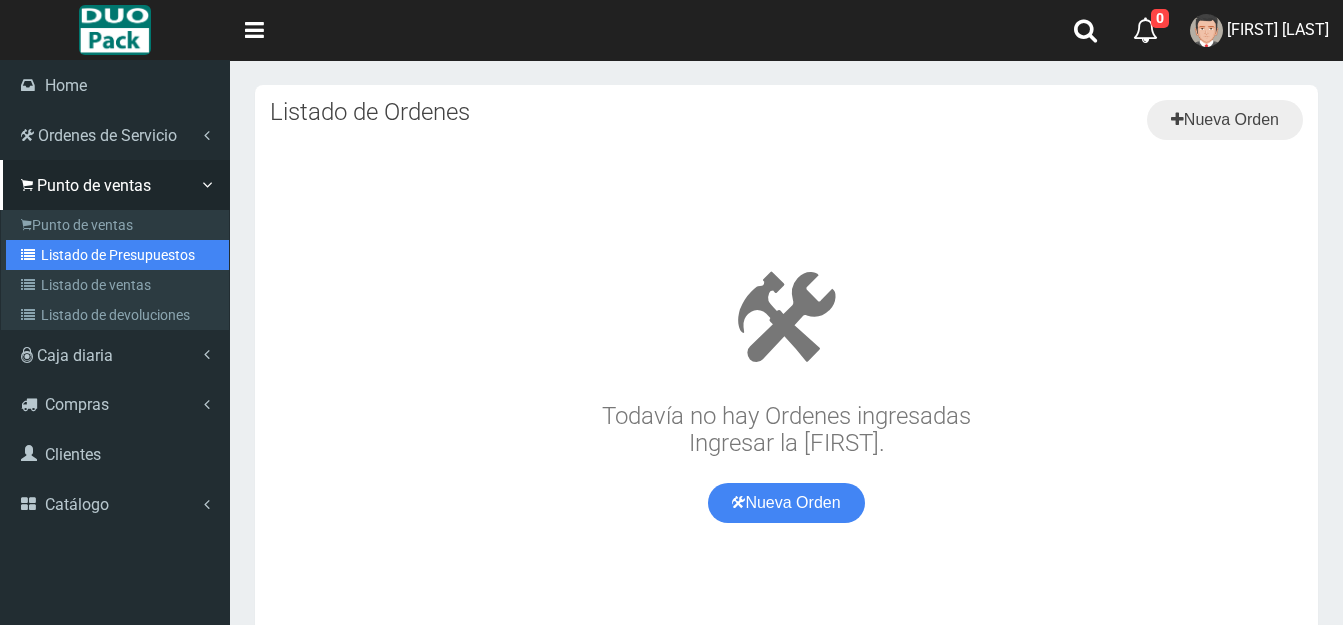 click on "Listado de Presupuestos" at bounding box center [117, 255] 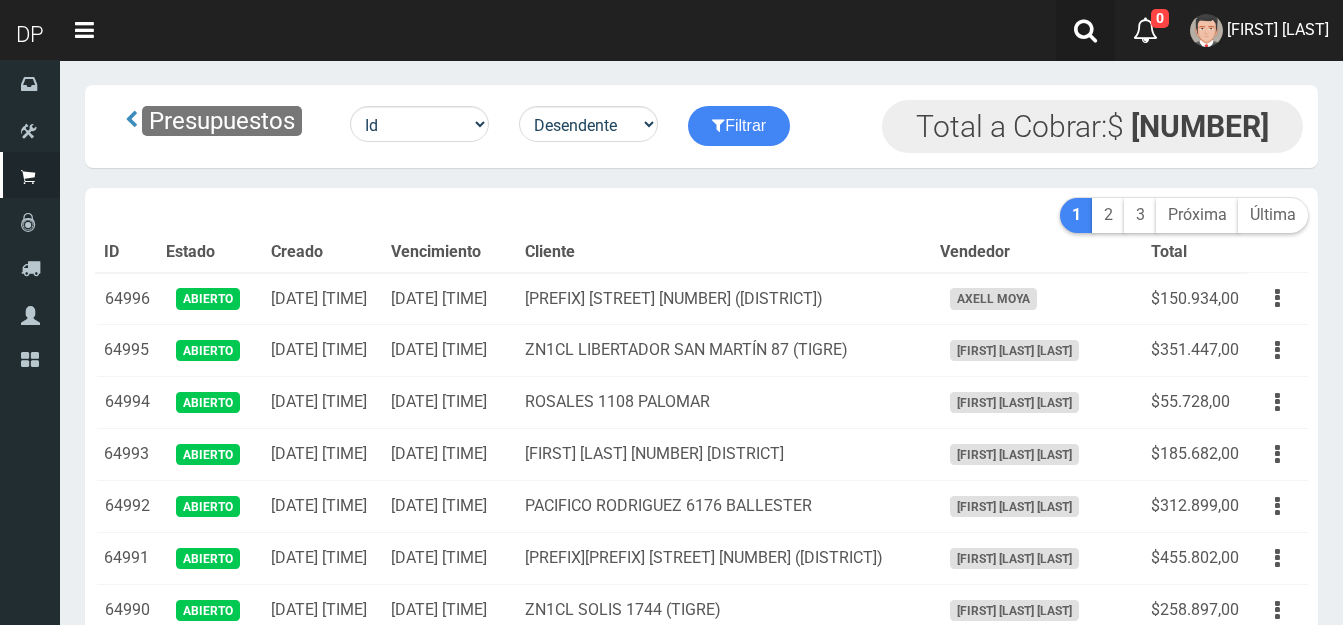 scroll, scrollTop: 0, scrollLeft: 0, axis: both 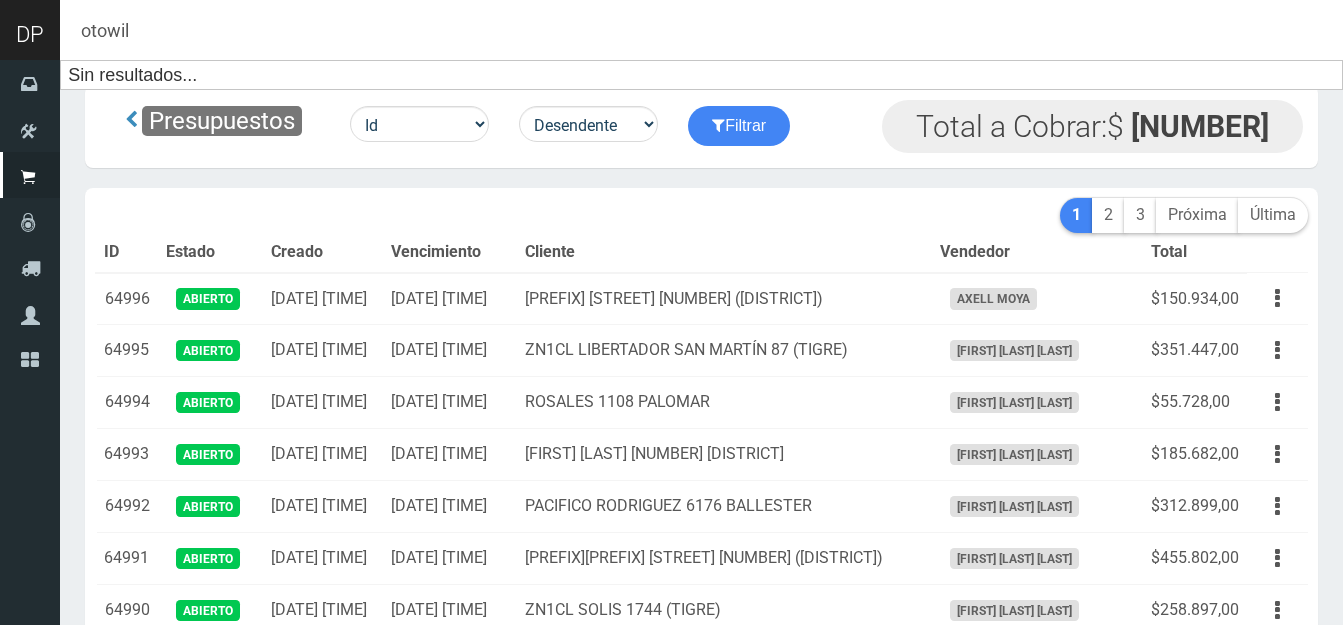 type on "otowil" 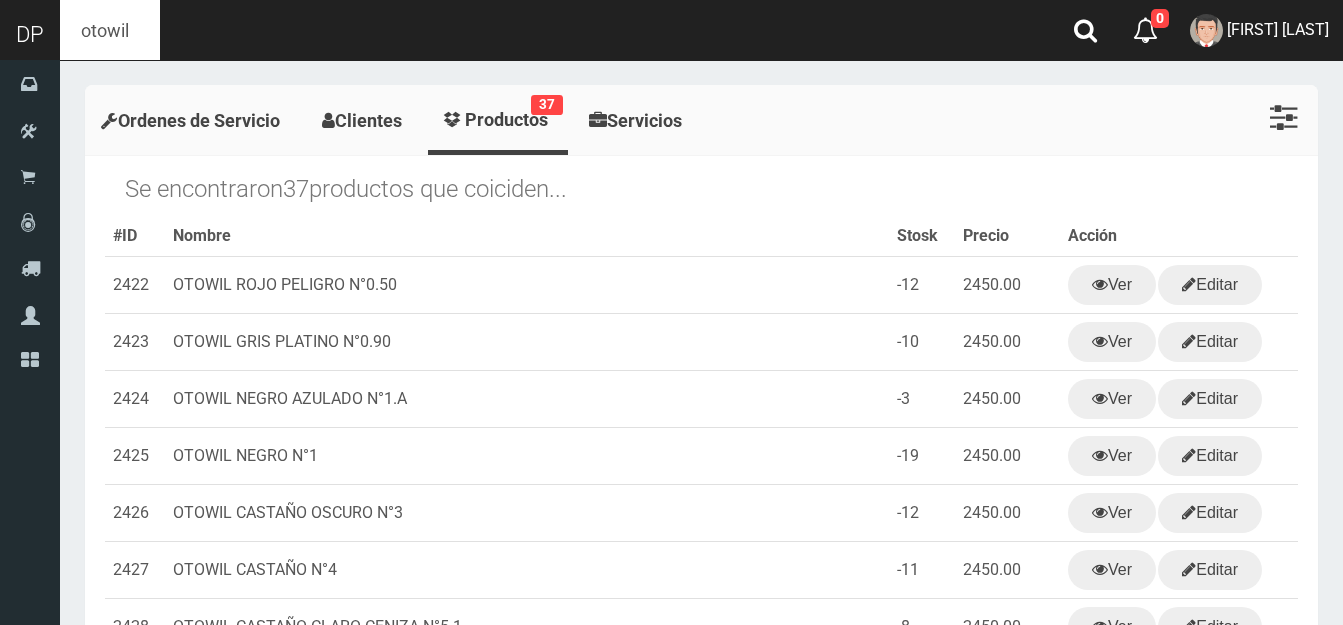 scroll, scrollTop: 0, scrollLeft: 0, axis: both 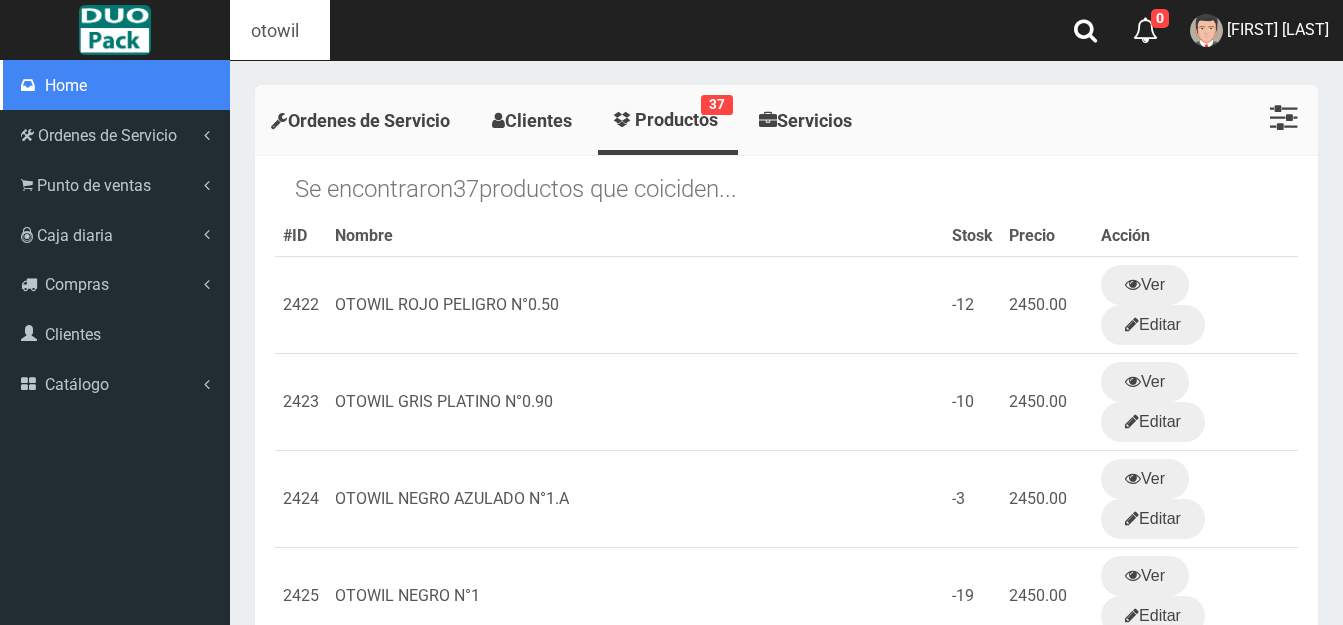 click on "Home" at bounding box center (66, 85) 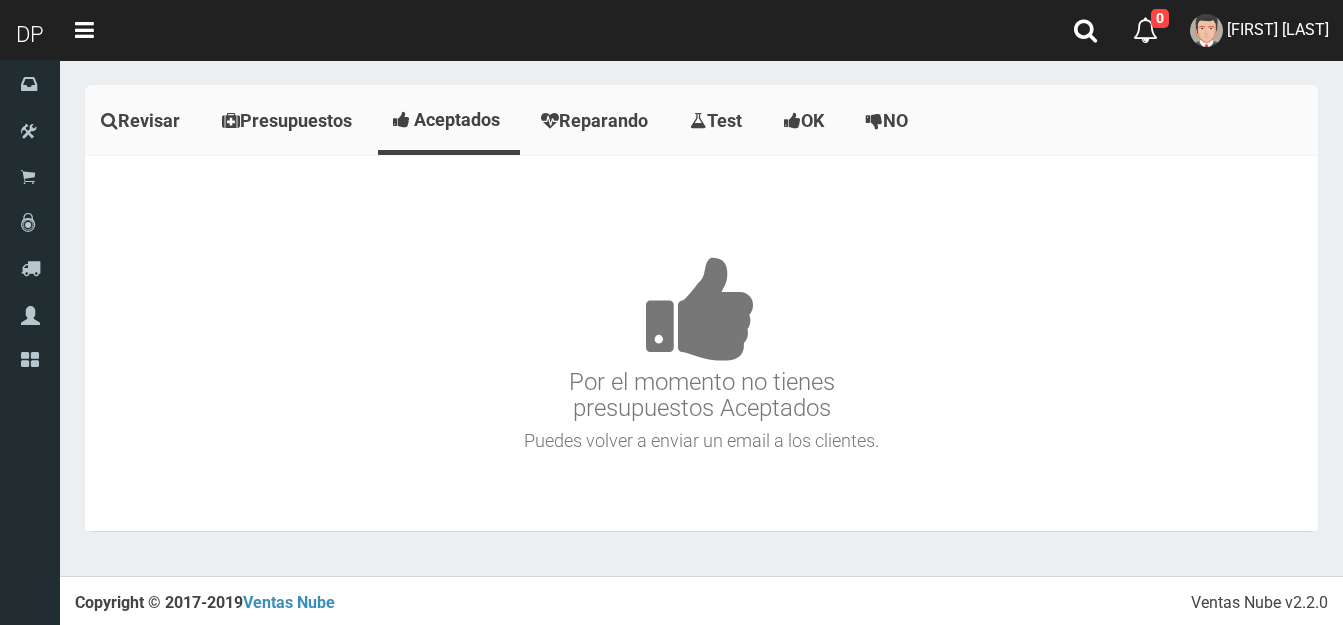 scroll, scrollTop: 0, scrollLeft: 0, axis: both 